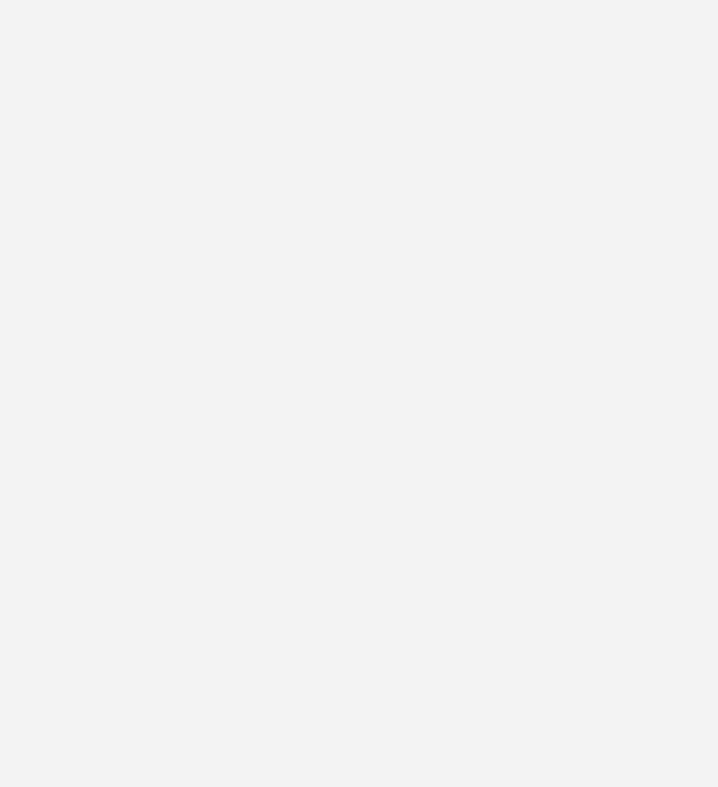 scroll, scrollTop: 0, scrollLeft: 0, axis: both 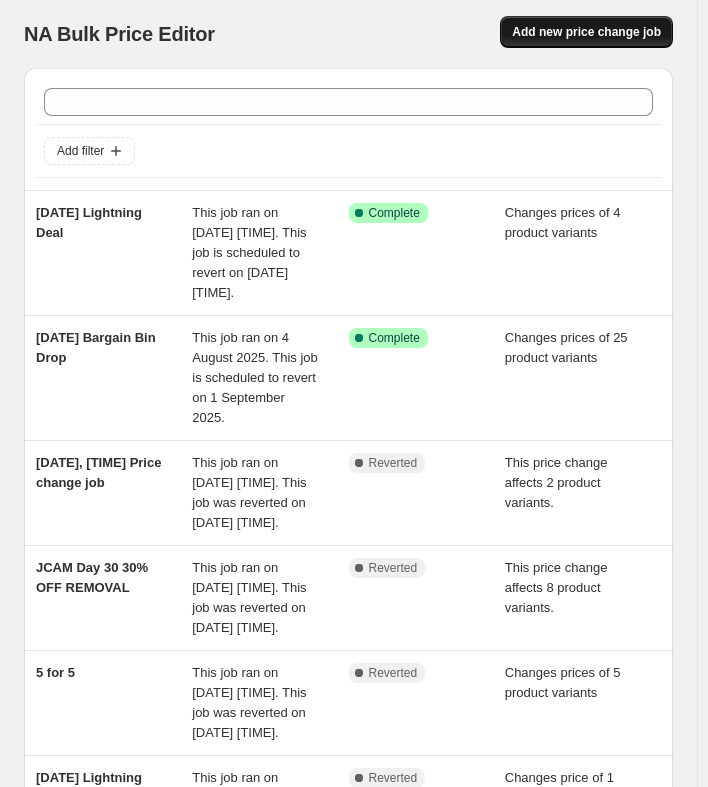 click on "Add new price change job" at bounding box center [586, 32] 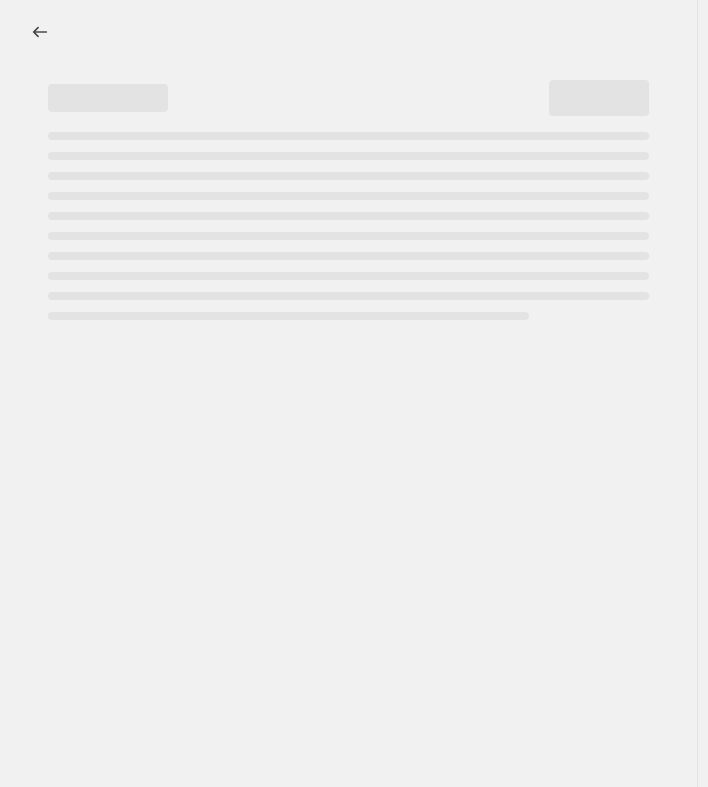 select on "percentage" 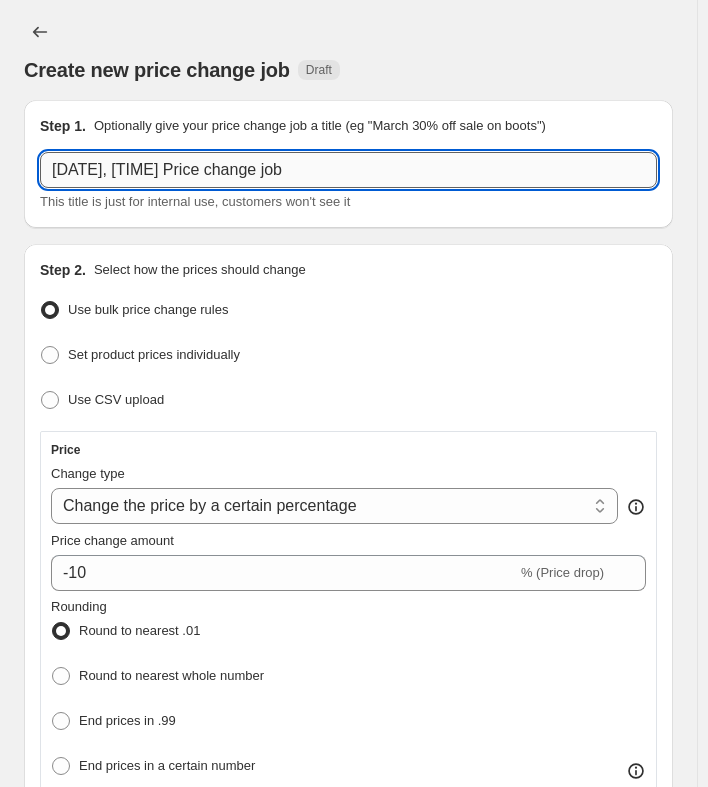 click on "[DATE], [TIME] Price change job" at bounding box center [348, 170] 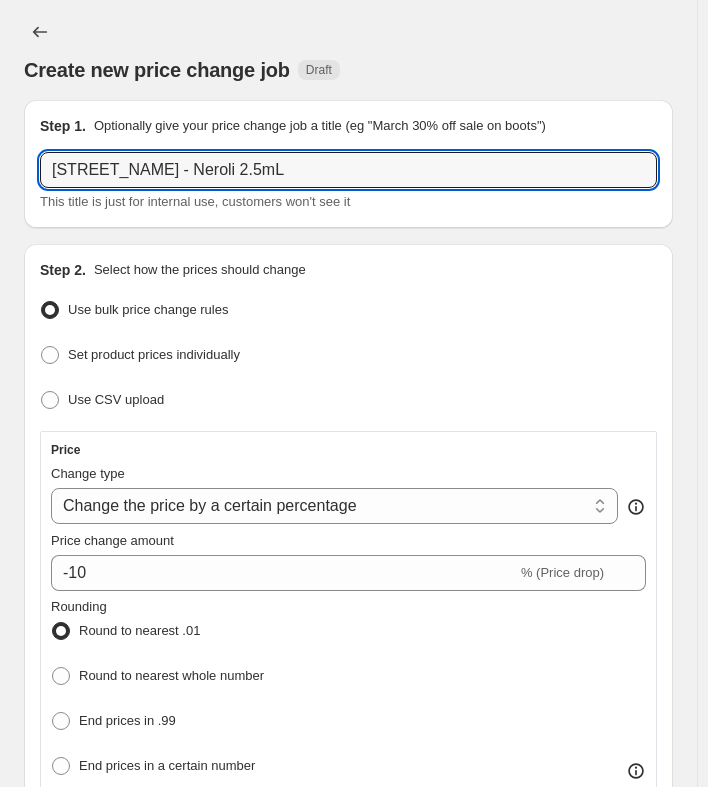 type on "[STREET_NAME] - Neroli 2.5mL" 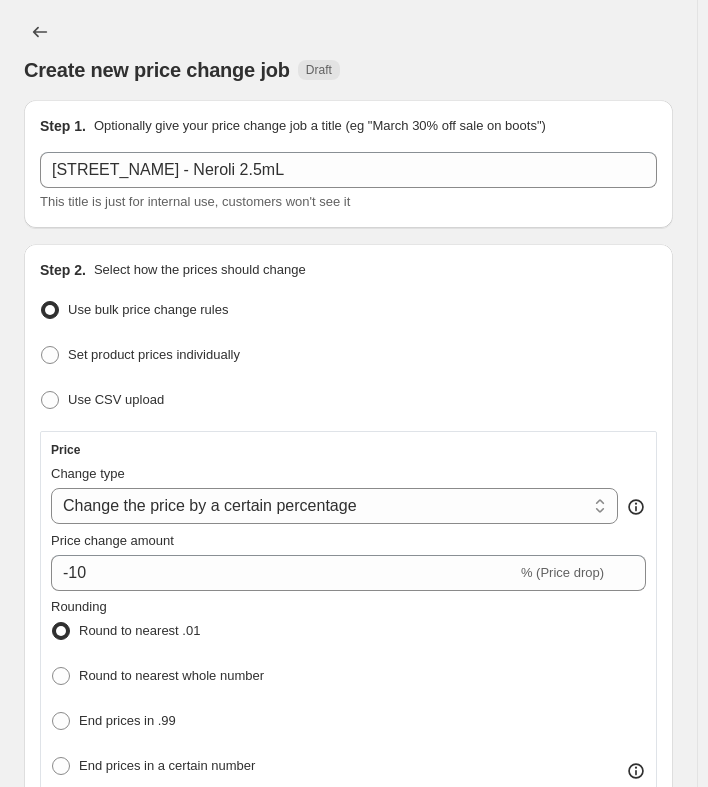 click on "Step 1. Optionally give your price change job a title (eg "March 30% off sale on boots") [STREET_NAME] - Neroli 2.5mL This title is just for internal use, customers won't see it" at bounding box center (348, 164) 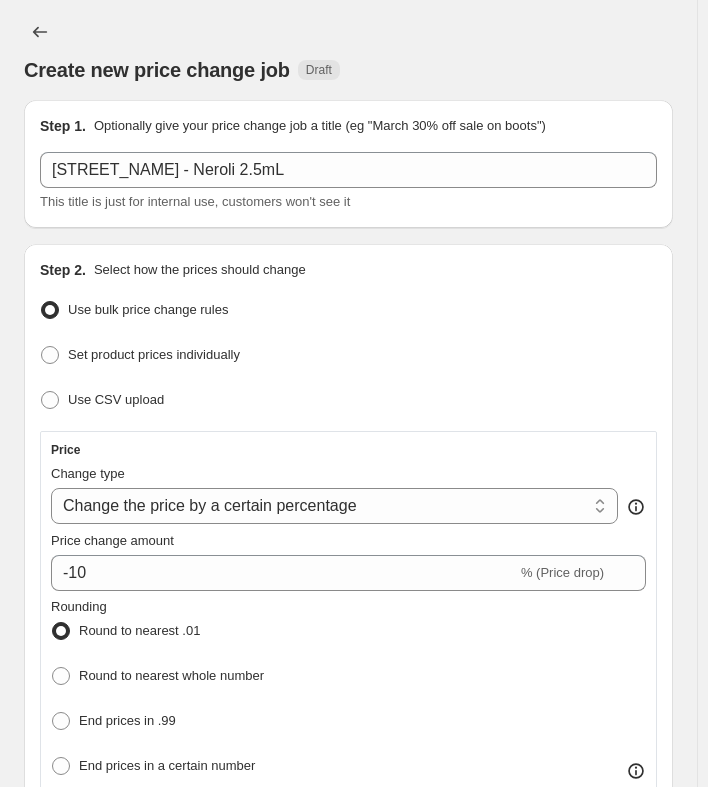 click on "Use bulk price change rules" at bounding box center [348, 310] 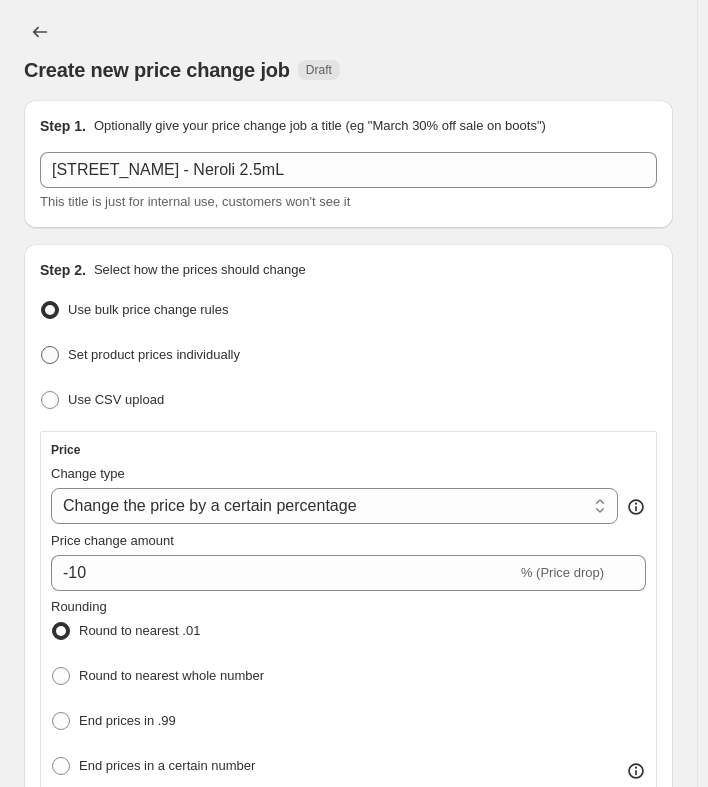 click on "Set product prices individually" at bounding box center (154, 355) 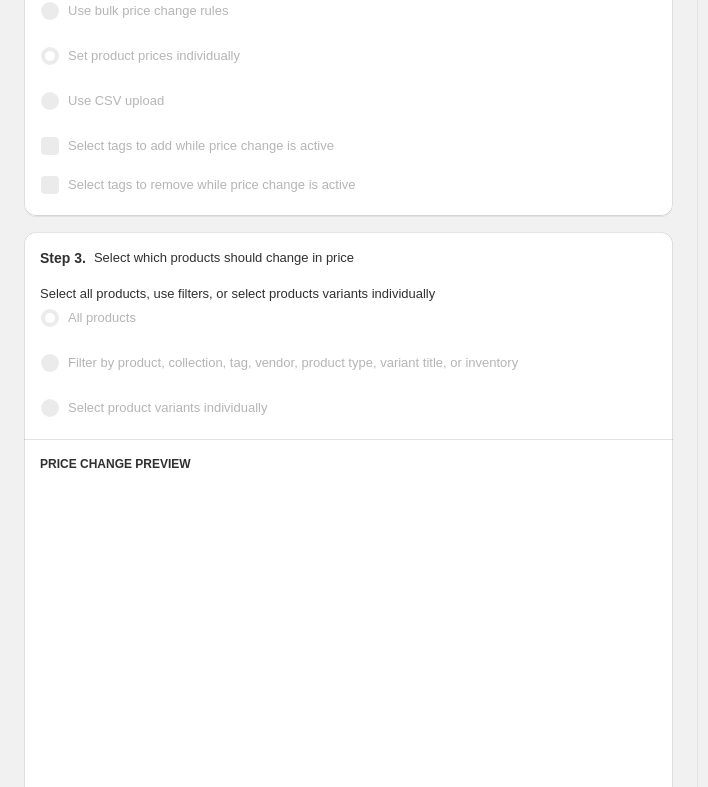 scroll, scrollTop: 300, scrollLeft: 0, axis: vertical 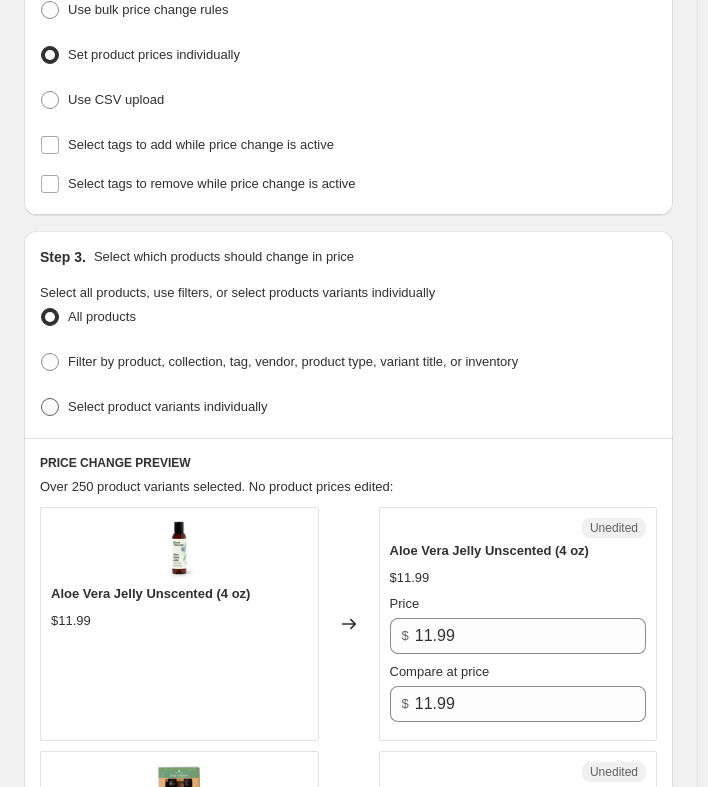 click on "Select product variants individually" at bounding box center (167, 407) 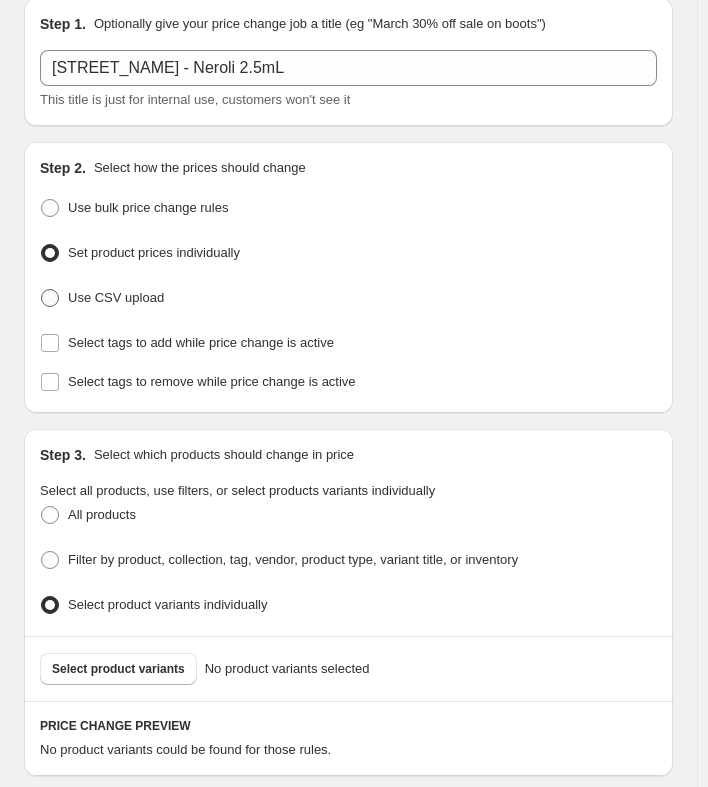 scroll, scrollTop: 100, scrollLeft: 0, axis: vertical 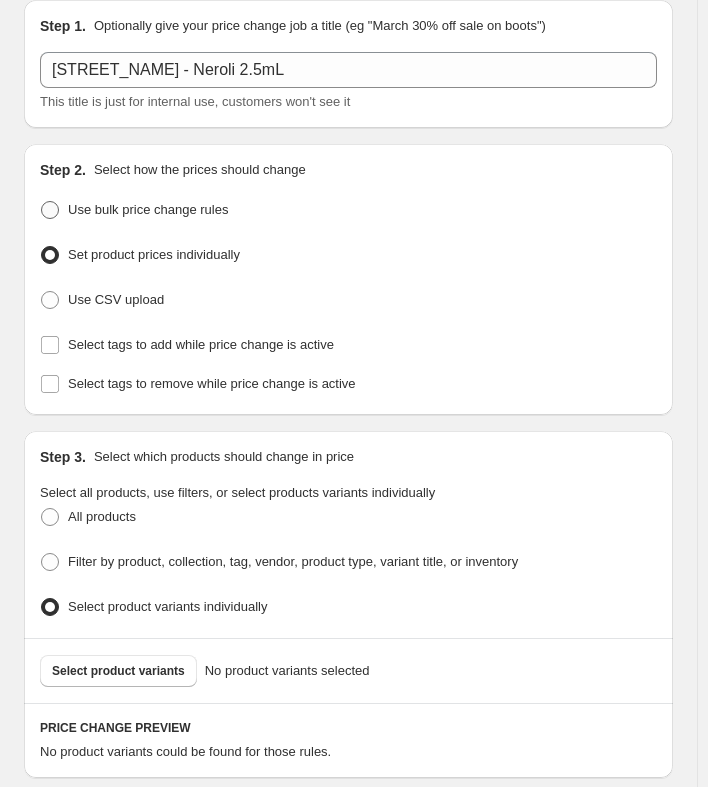 click on "Use bulk price change rules" at bounding box center [148, 209] 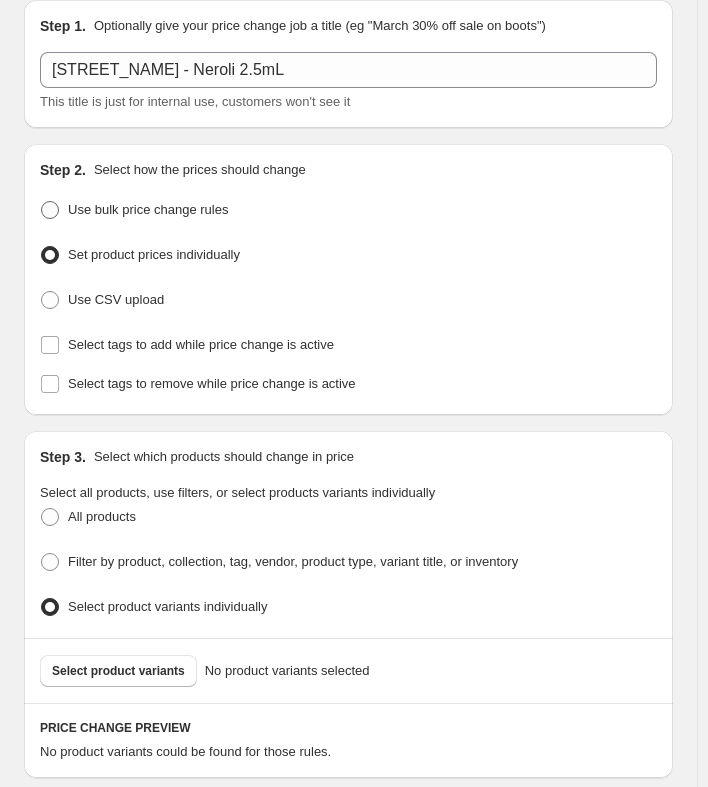 radio on "true" 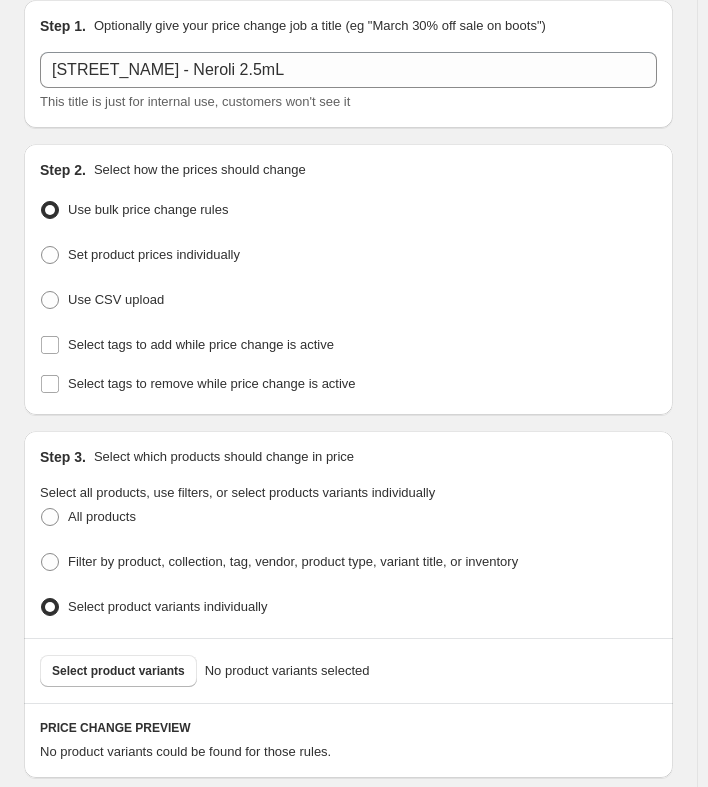 select on "percentage" 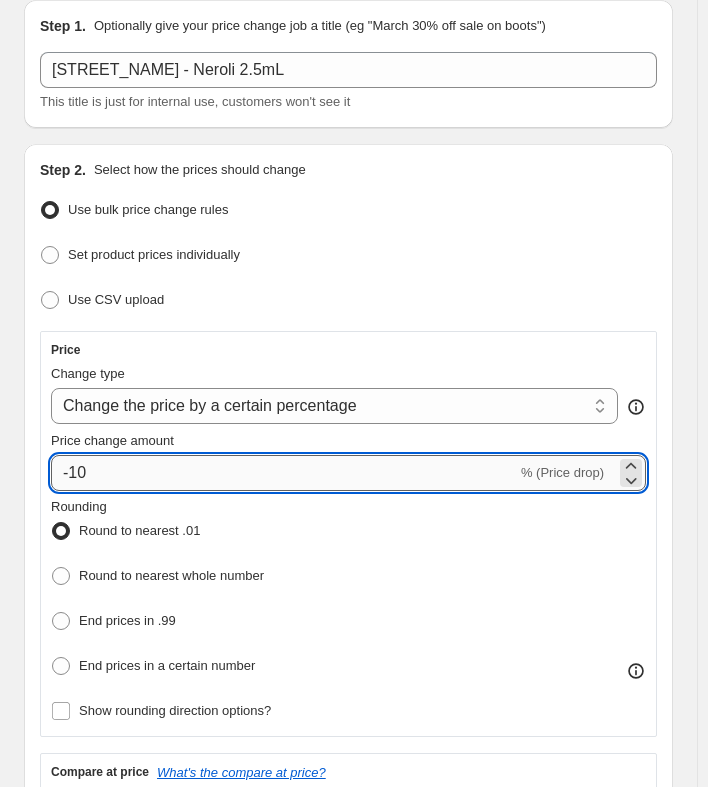 click on "-10" at bounding box center [284, 473] 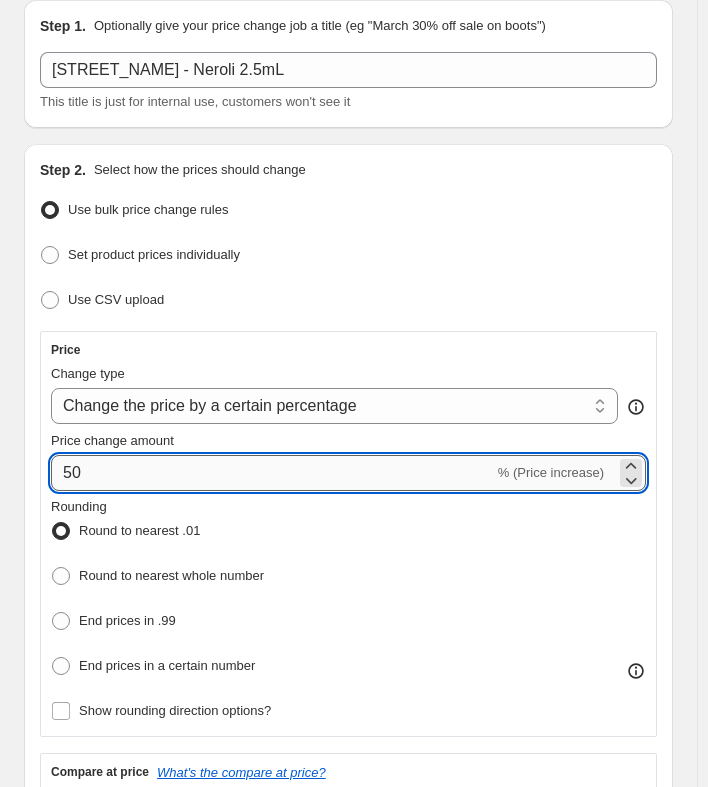 click on "50" at bounding box center (272, 473) 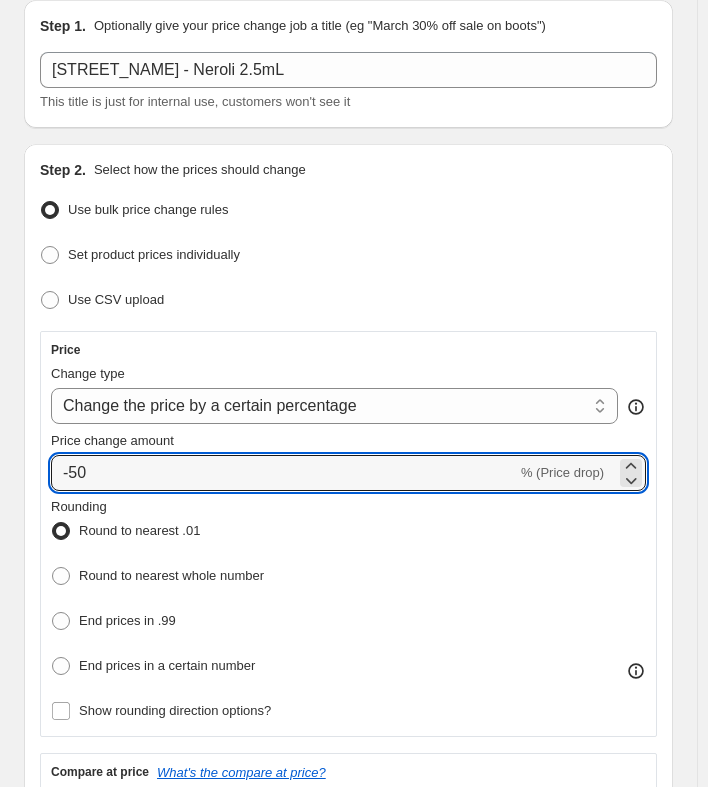 type on "-50" 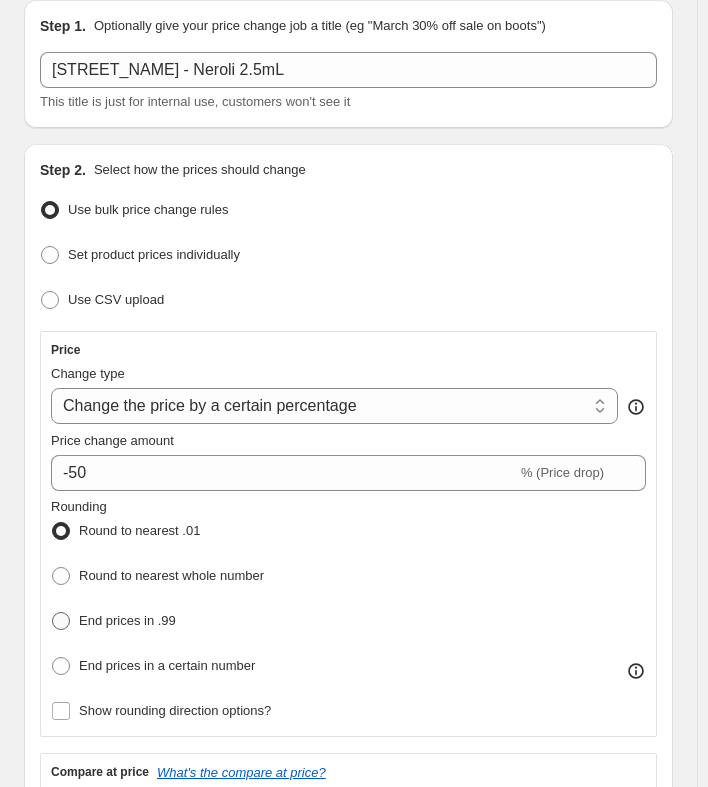 click on "End prices in .99" at bounding box center [127, 620] 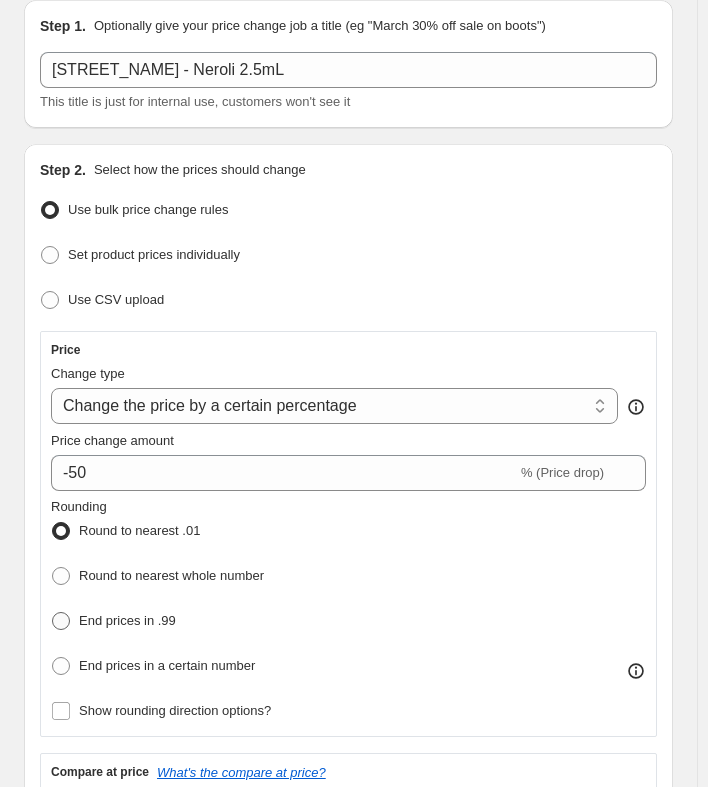 radio on "true" 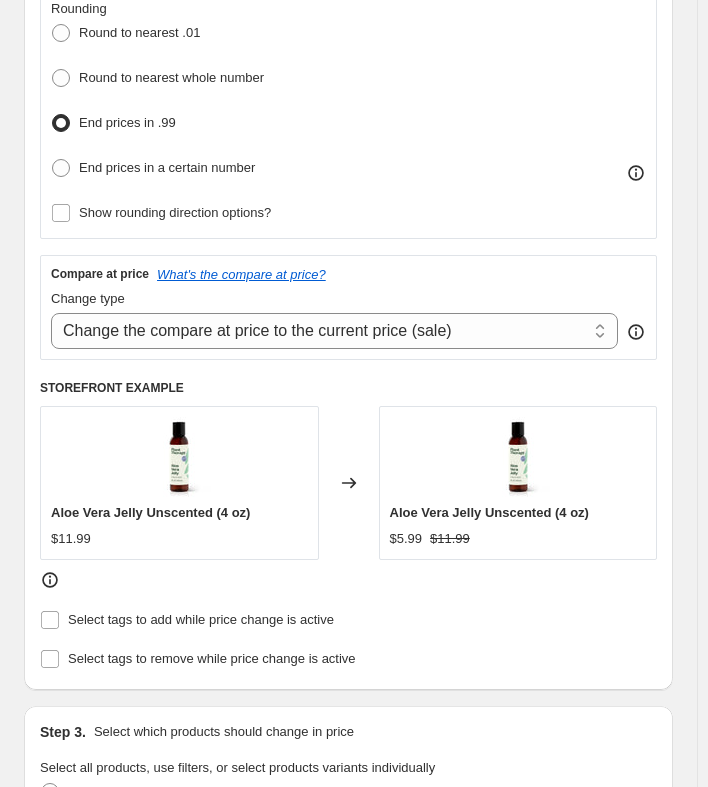 scroll, scrollTop: 600, scrollLeft: 0, axis: vertical 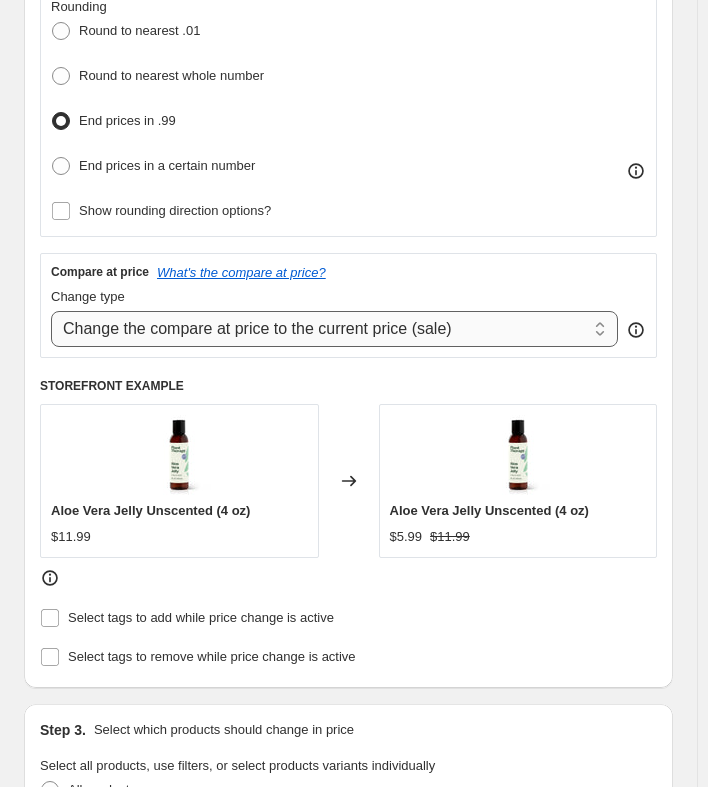 click on "Change the compare at price to the current price (sale) Change the compare at price to a certain amount Change the compare at price by a certain amount Change the compare at price by a certain percentage Change the compare at price by a certain amount relative to the actual price Change the compare at price by a certain percentage relative to the actual price Don't change the compare at price Remove the compare at price" at bounding box center [334, 329] 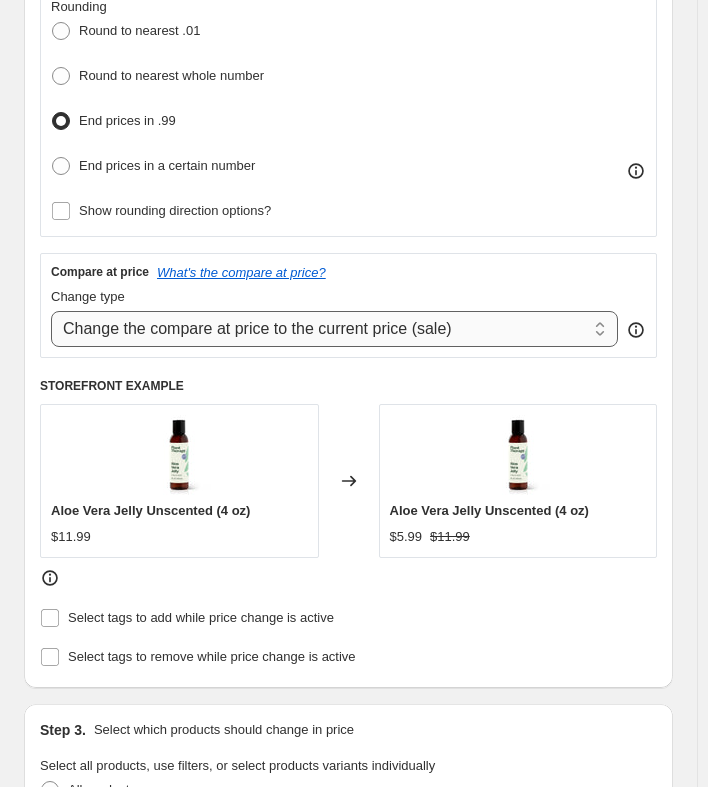 select on "no_change" 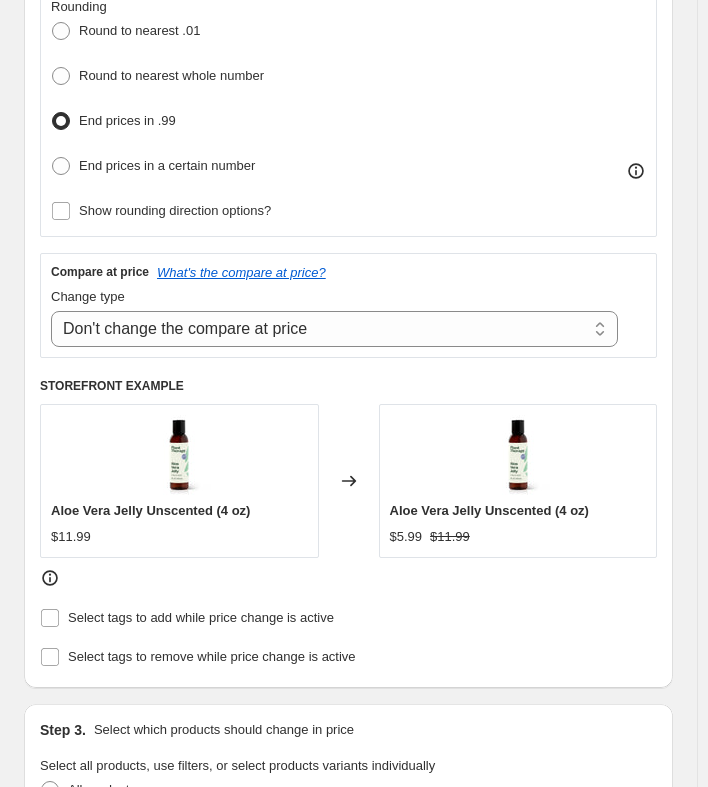 click at bounding box center (348, 578) 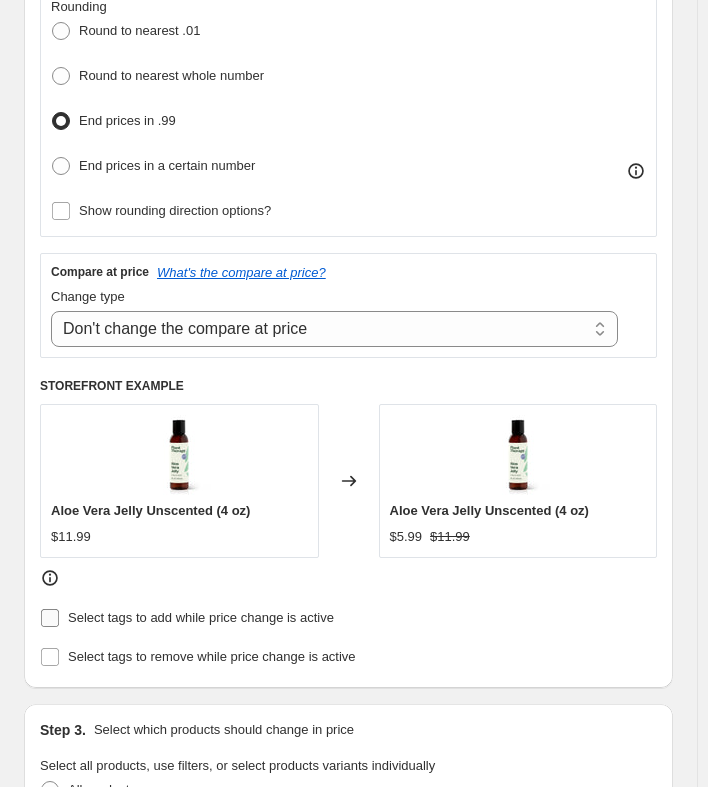 click on "Select tags to add while price change is active" at bounding box center (201, 617) 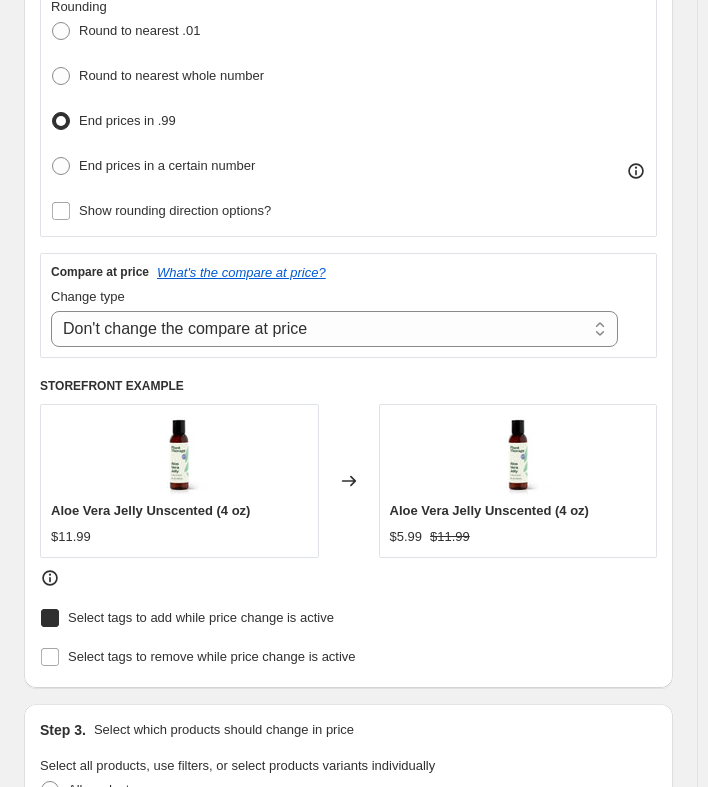 checkbox on "true" 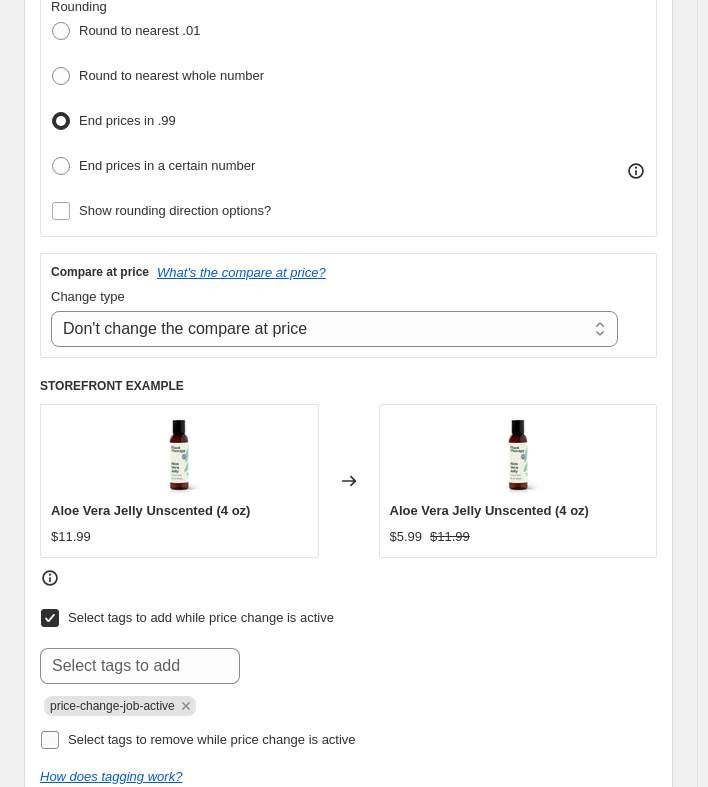 click on "Select tags to remove while price change is active" at bounding box center [212, 739] 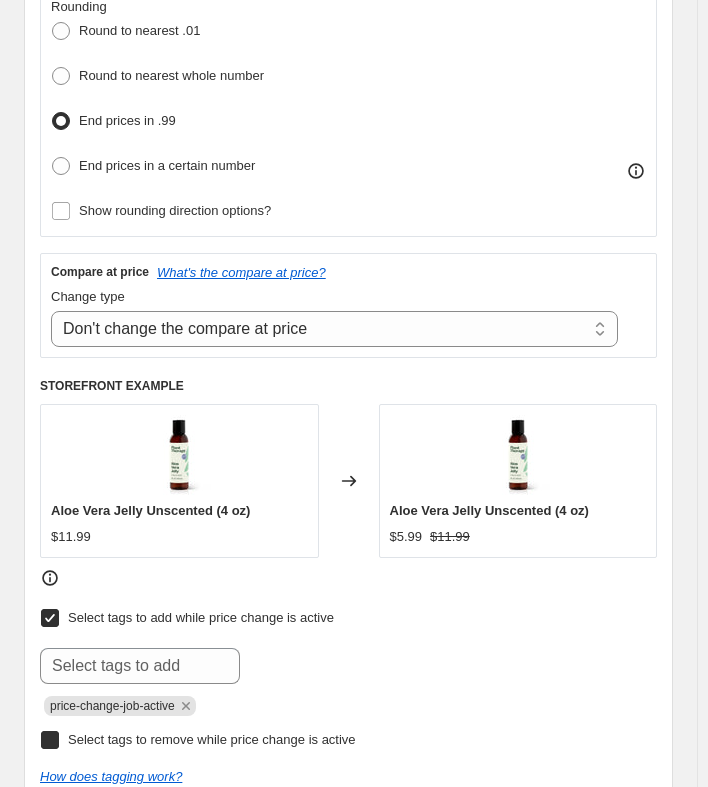 checkbox on "true" 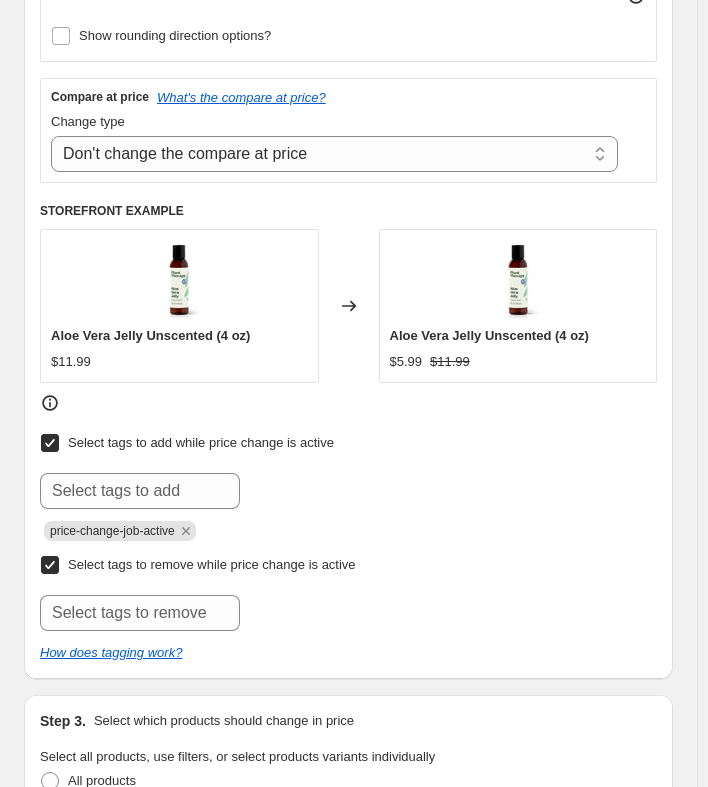 scroll, scrollTop: 800, scrollLeft: 0, axis: vertical 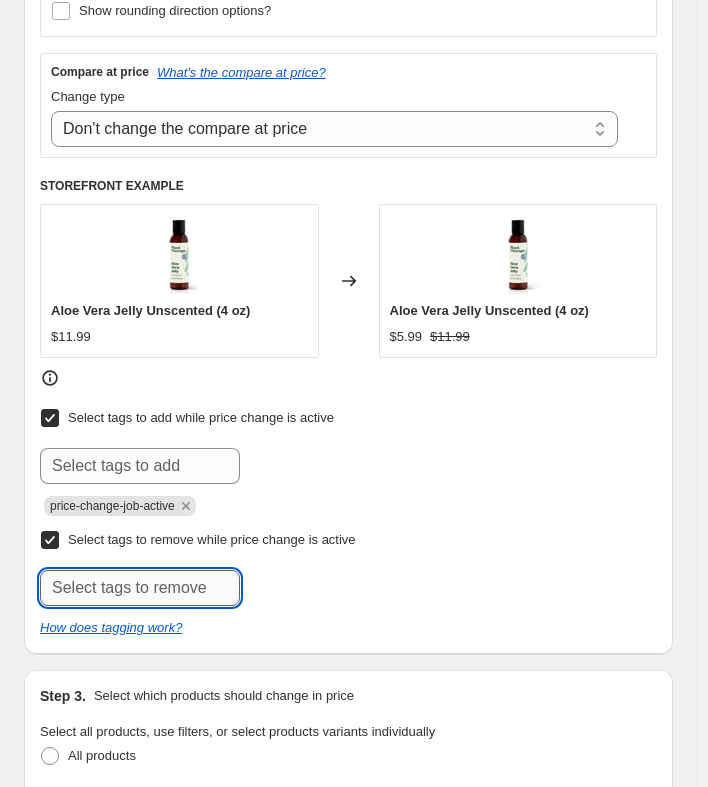 click at bounding box center (140, 588) 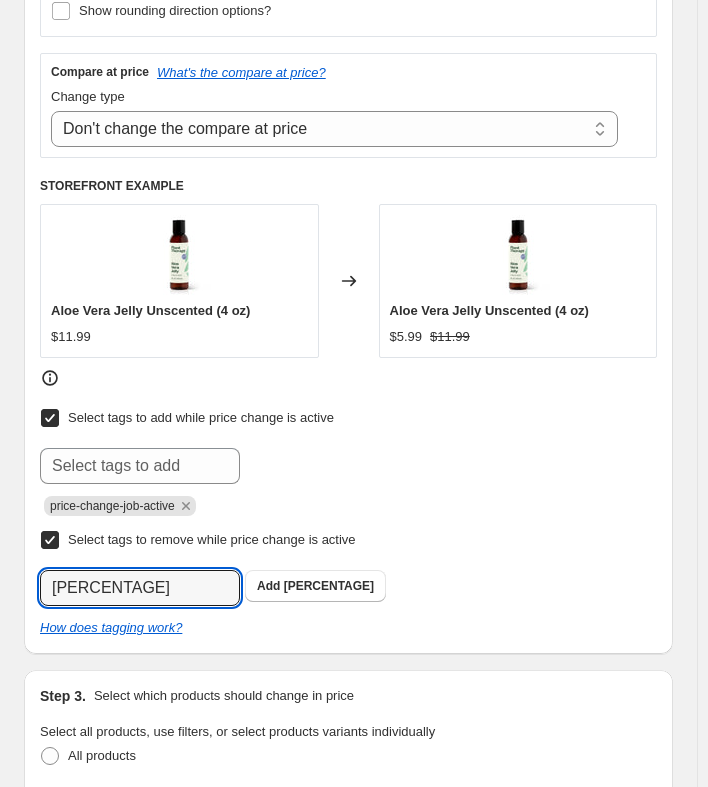 type on "[PERCENTAGE]" 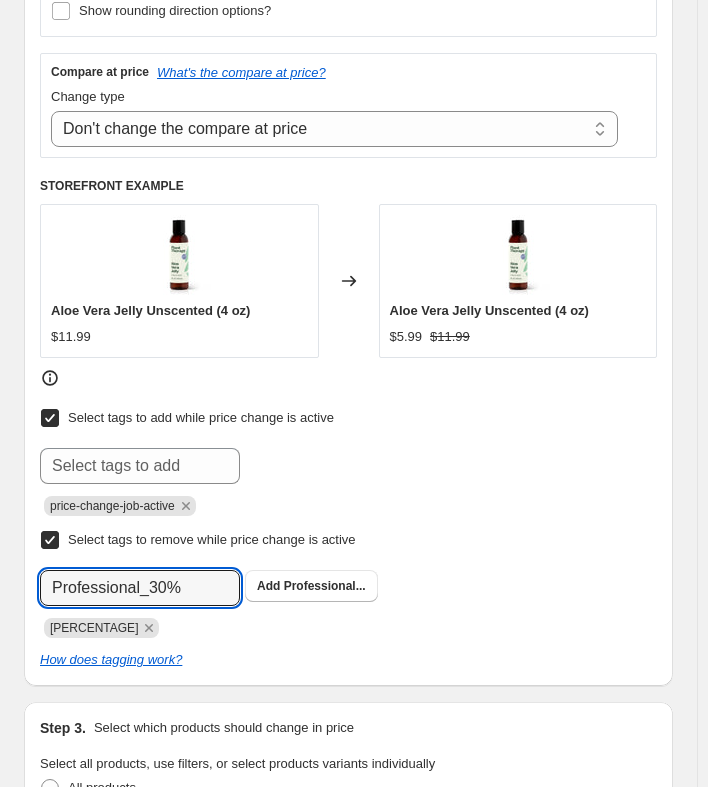 type on "Professional_30%" 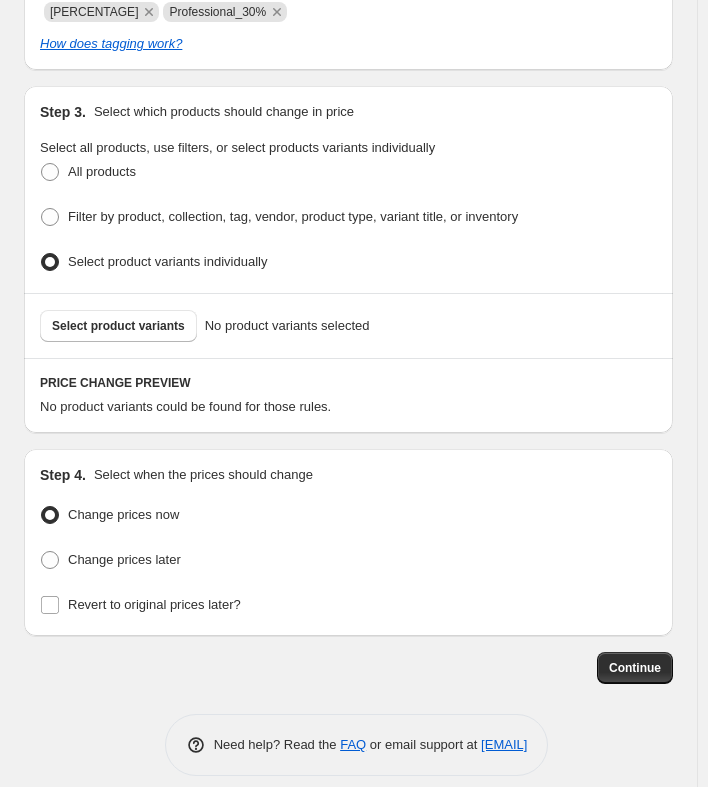 scroll, scrollTop: 1422, scrollLeft: 0, axis: vertical 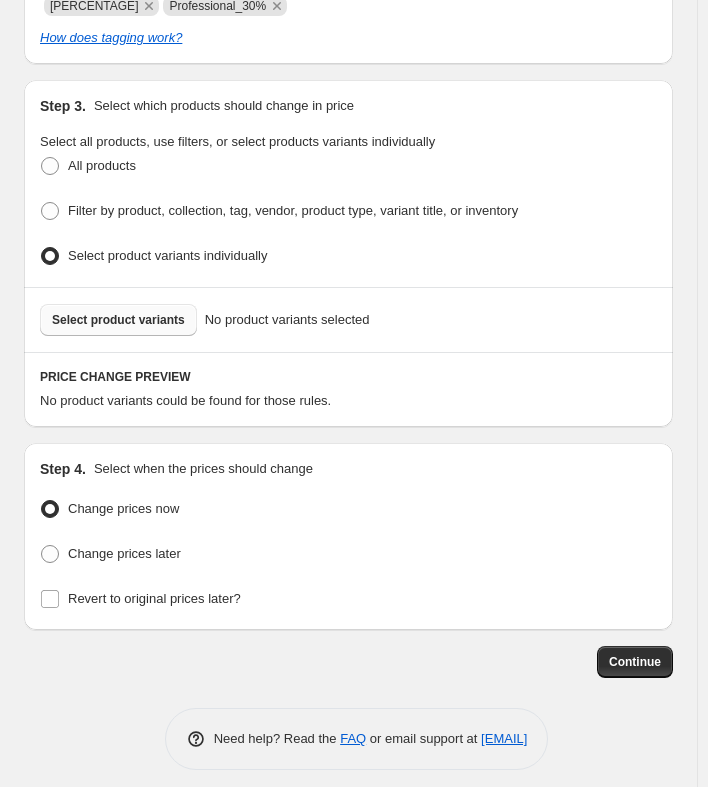 click on "Select product variants" at bounding box center (118, 320) 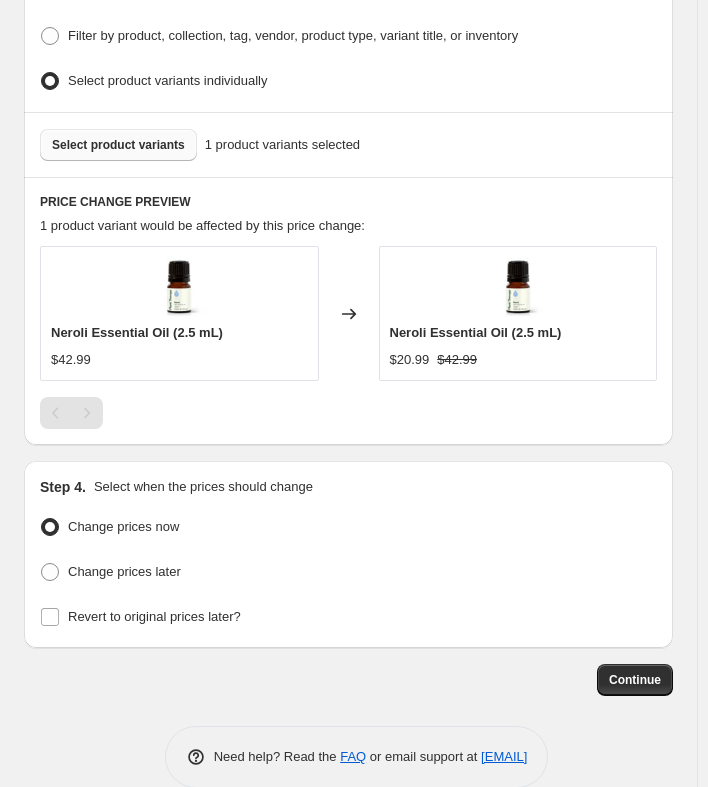 scroll, scrollTop: 1615, scrollLeft: 0, axis: vertical 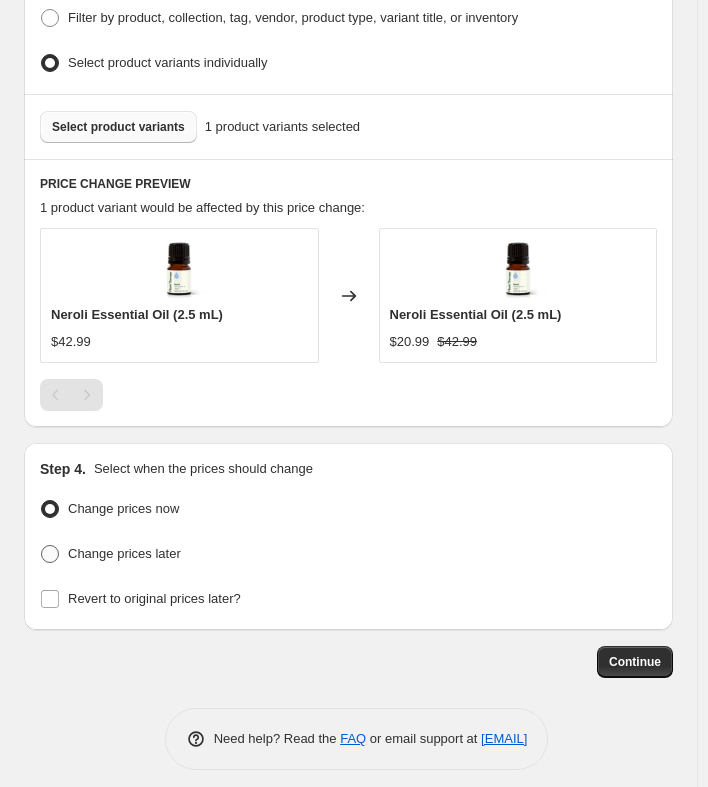 click on "Change prices later" at bounding box center [124, 553] 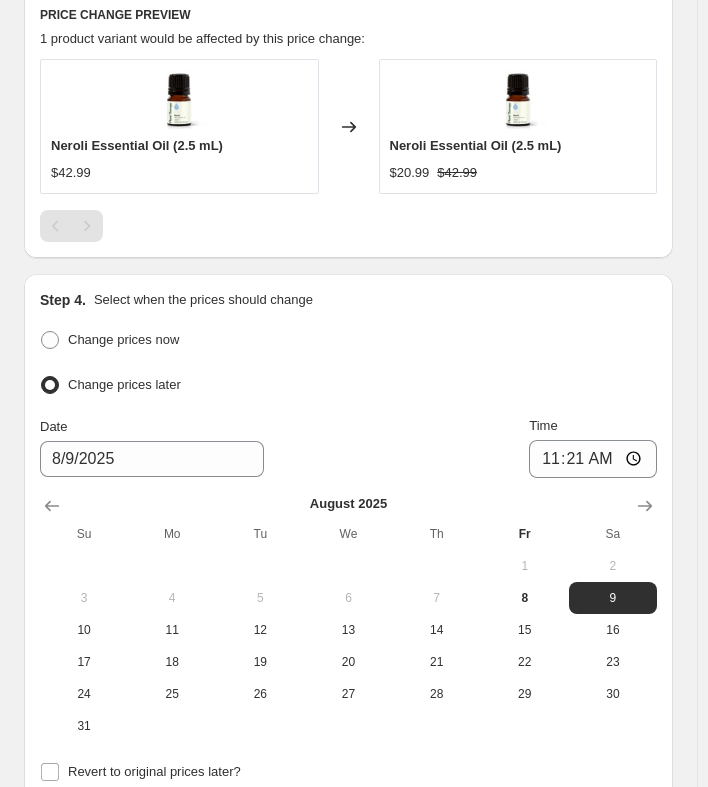 scroll, scrollTop: 1815, scrollLeft: 0, axis: vertical 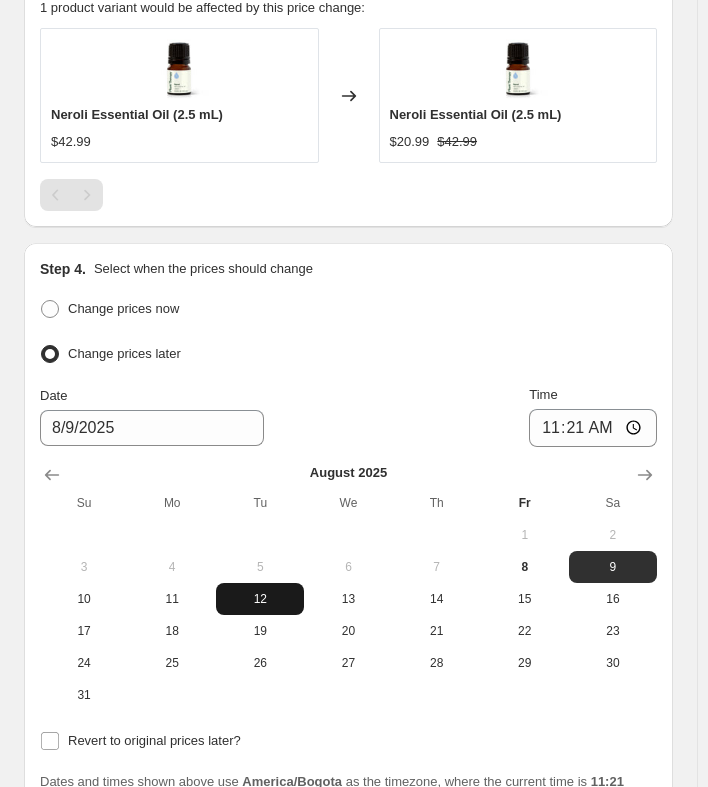 click on "12" at bounding box center [260, 599] 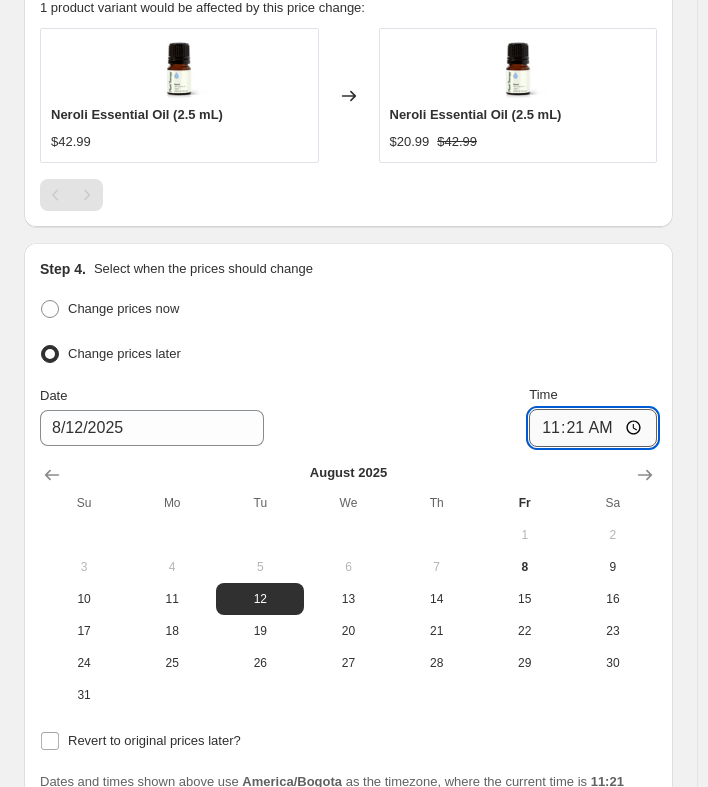 click on "11:21" at bounding box center (593, 428) 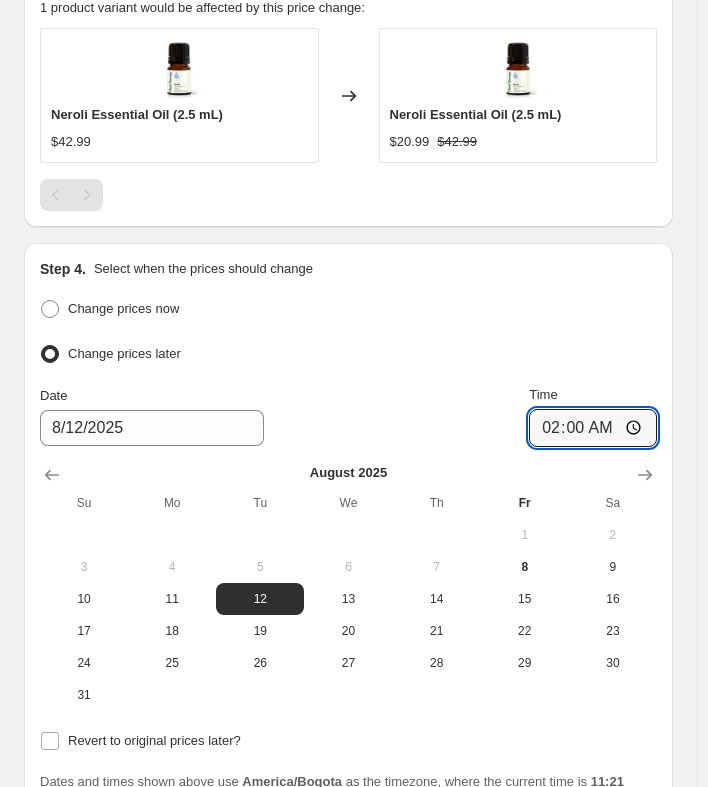 type on "02:00" 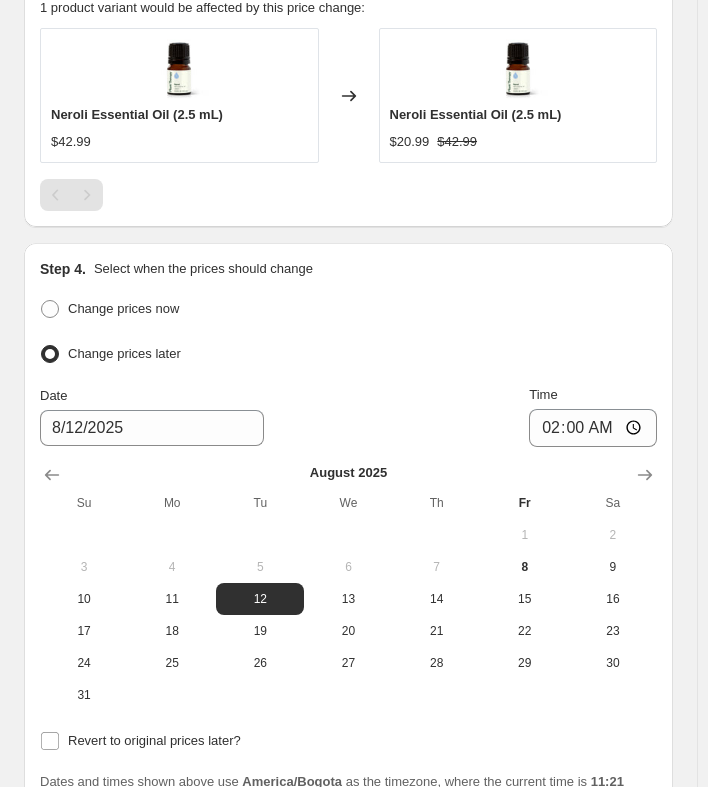 click on "Change prices later" at bounding box center (348, 354) 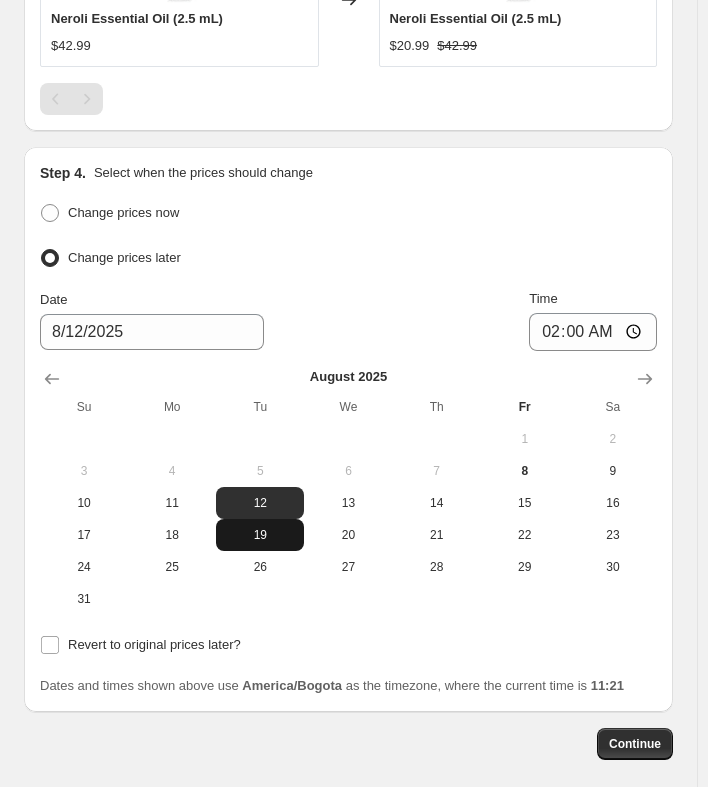 scroll, scrollTop: 1915, scrollLeft: 0, axis: vertical 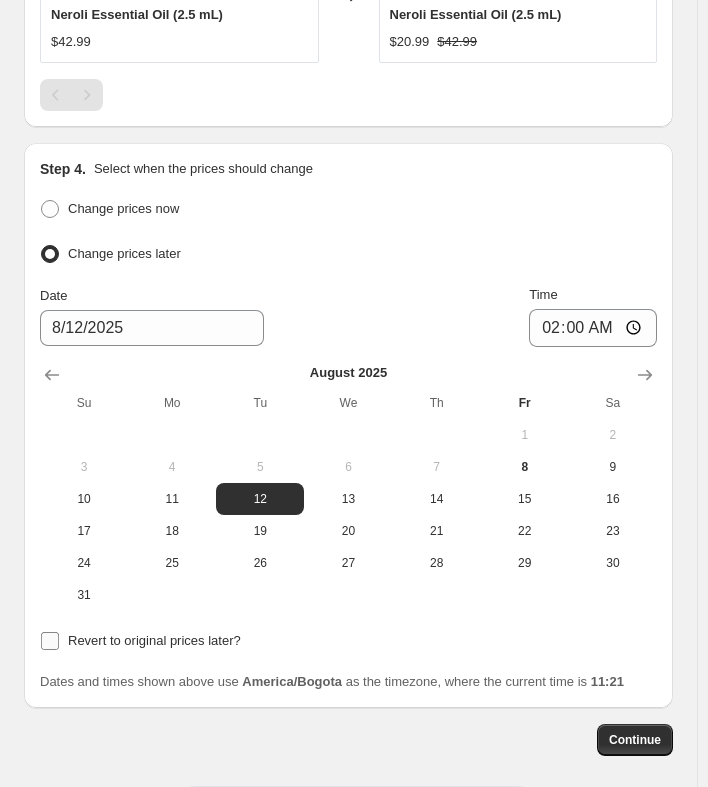 click on "Revert to original prices later?" at bounding box center [140, 641] 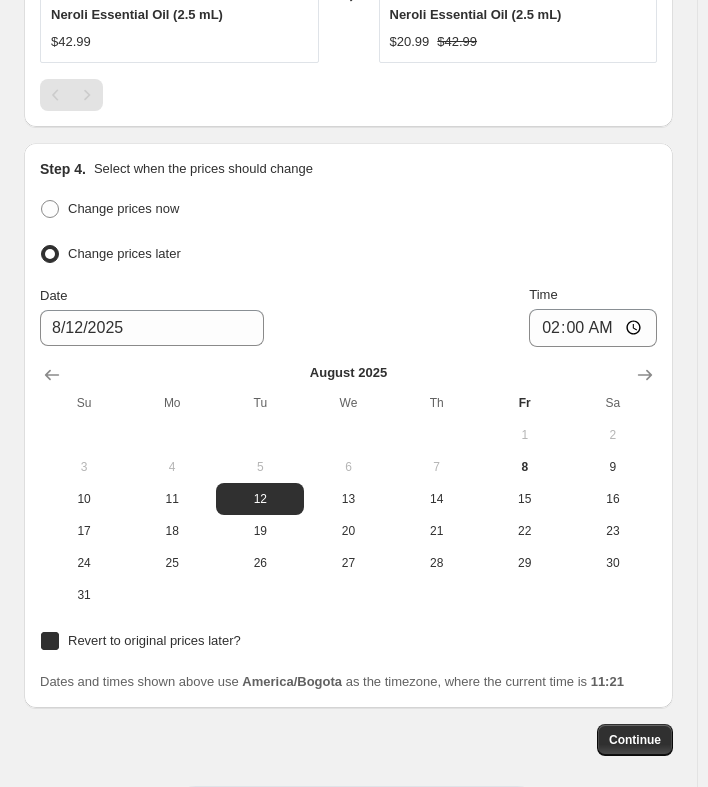 checkbox on "true" 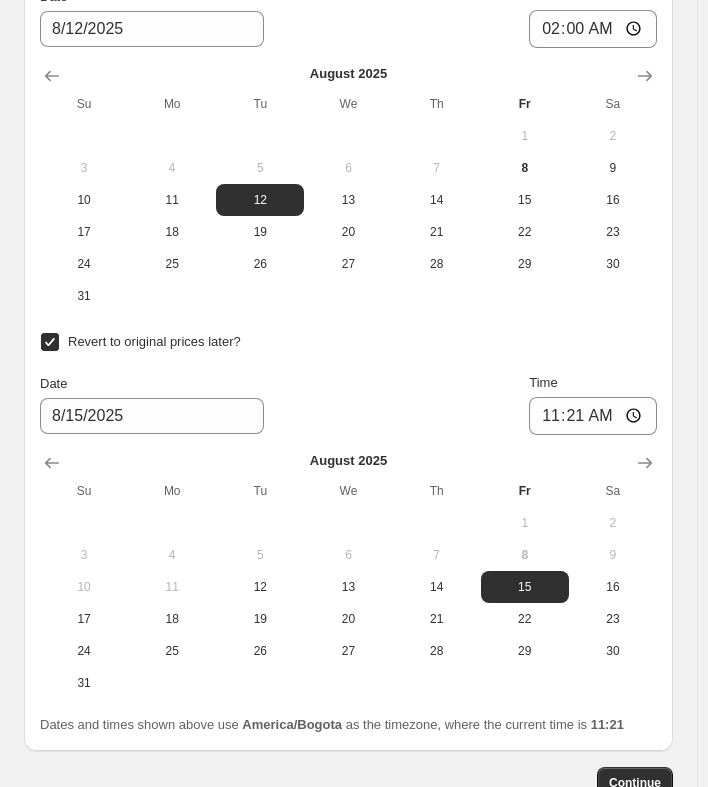 scroll, scrollTop: 2215, scrollLeft: 0, axis: vertical 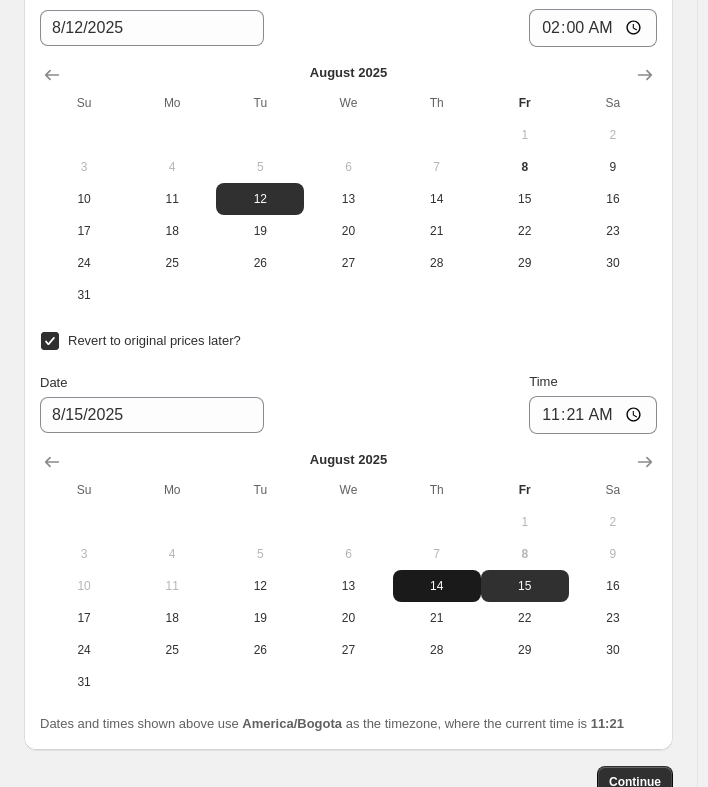 click on "14" at bounding box center [437, 586] 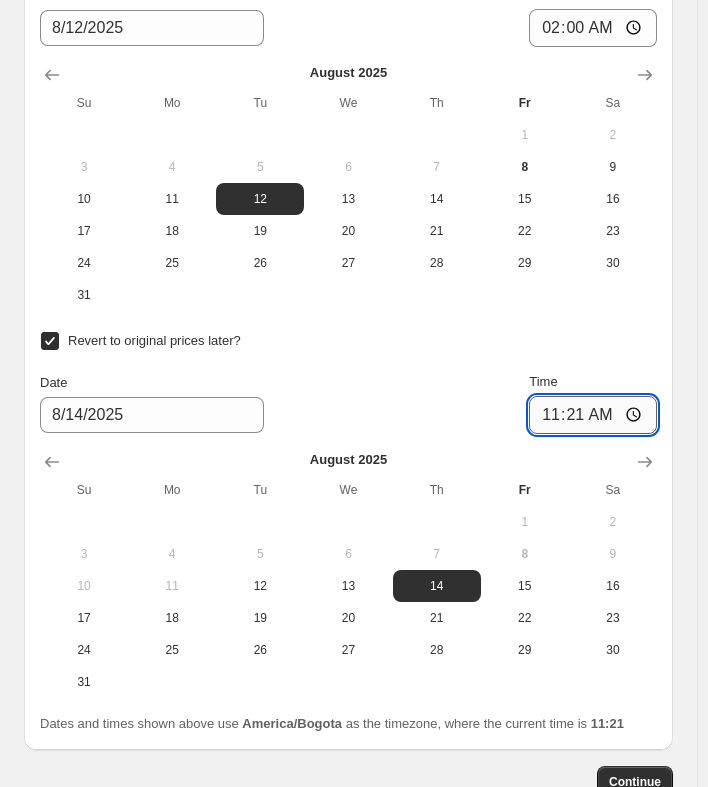 click on "11:21" at bounding box center (593, 415) 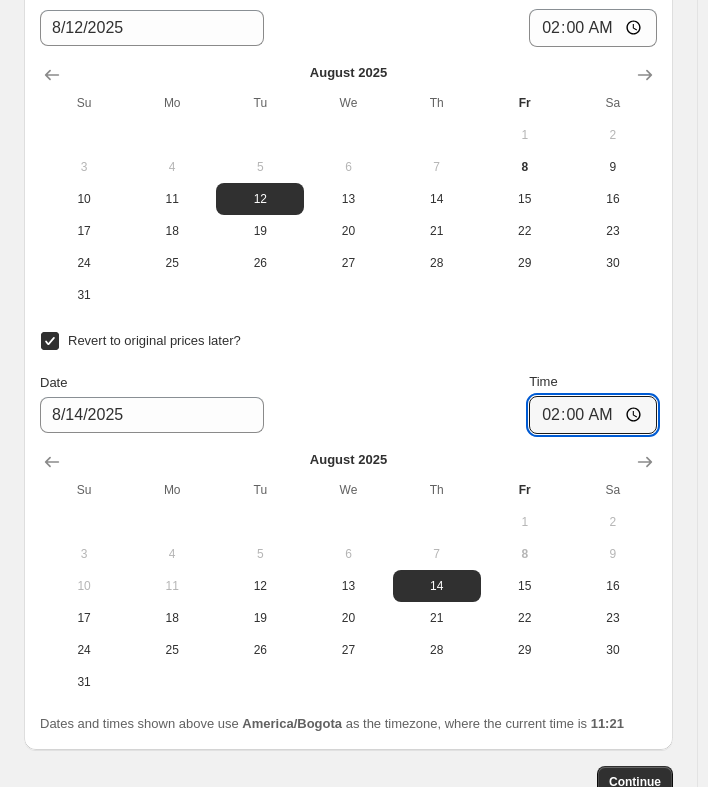 type on "02:00" 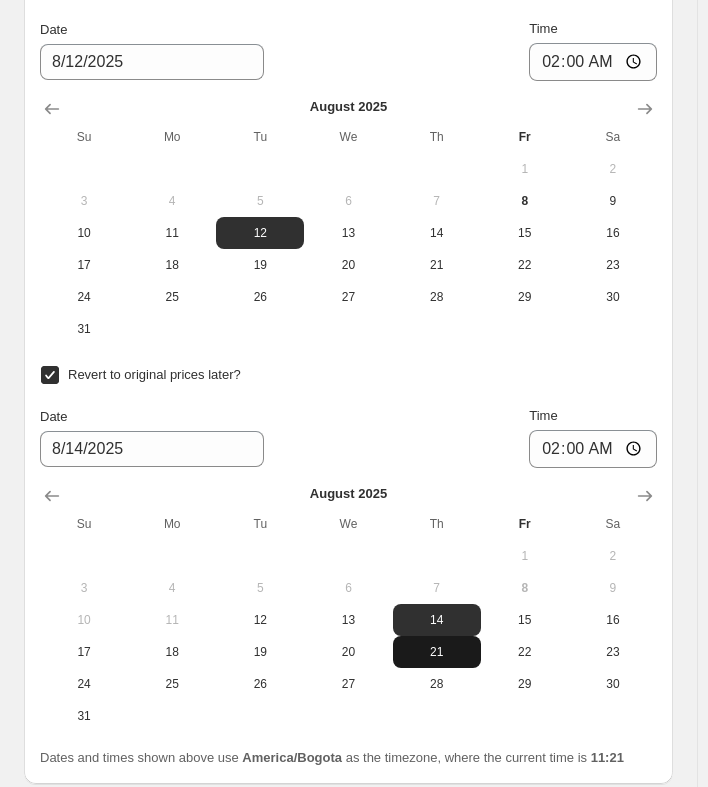 scroll, scrollTop: 2335, scrollLeft: 0, axis: vertical 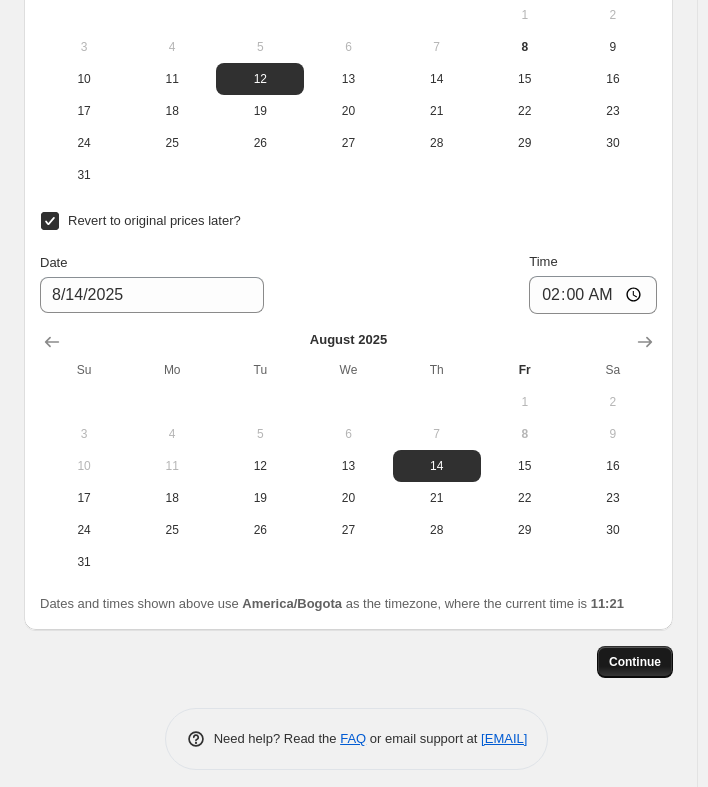 click on "Continue" at bounding box center [635, 662] 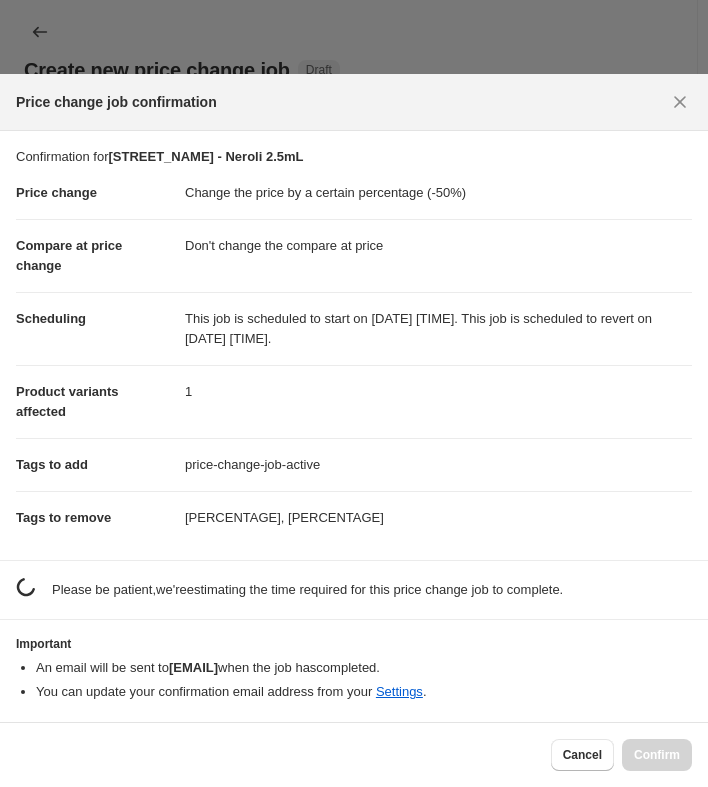 scroll, scrollTop: 2335, scrollLeft: 0, axis: vertical 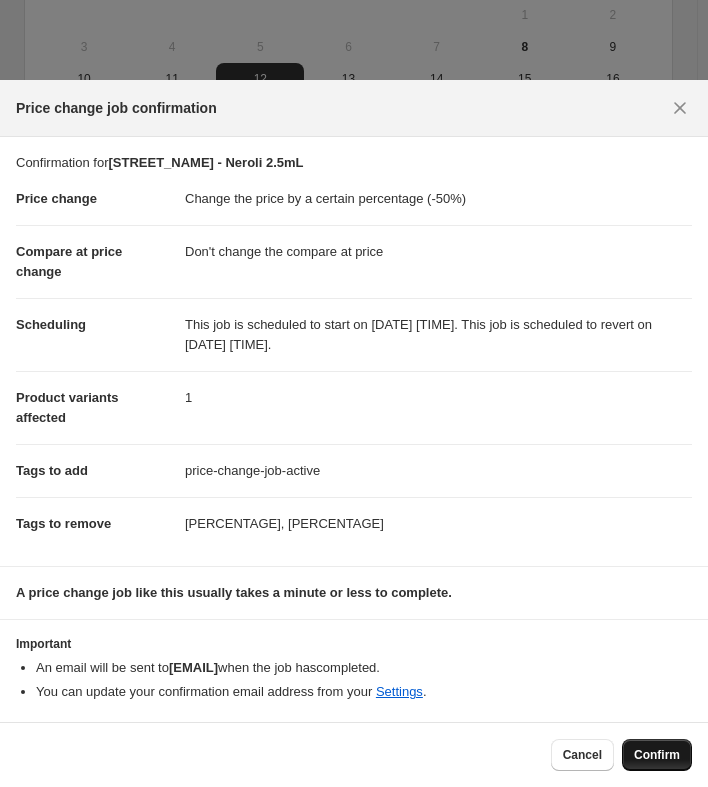 click on "Confirm" at bounding box center (657, 755) 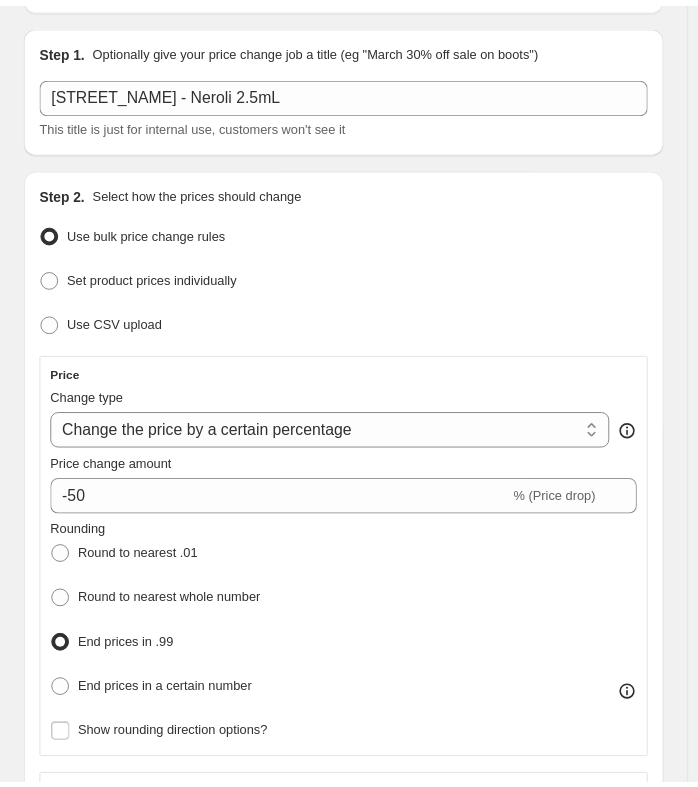 scroll, scrollTop: 0, scrollLeft: 0, axis: both 